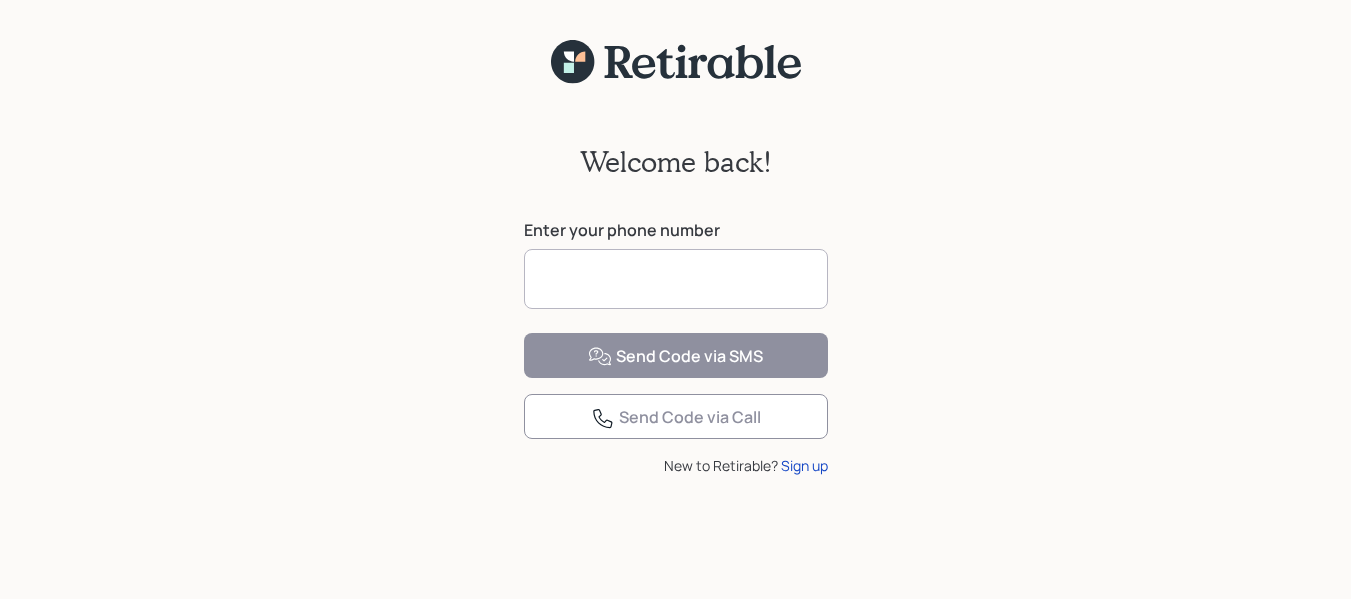 click at bounding box center [676, 279] 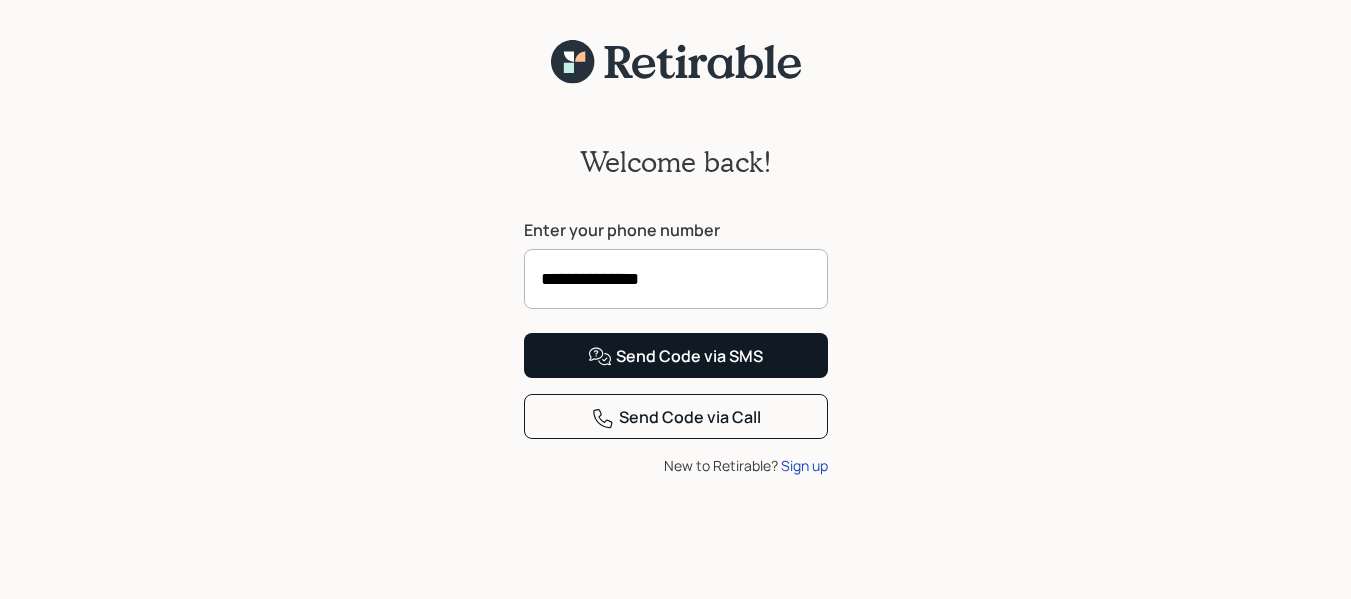 type on "**********" 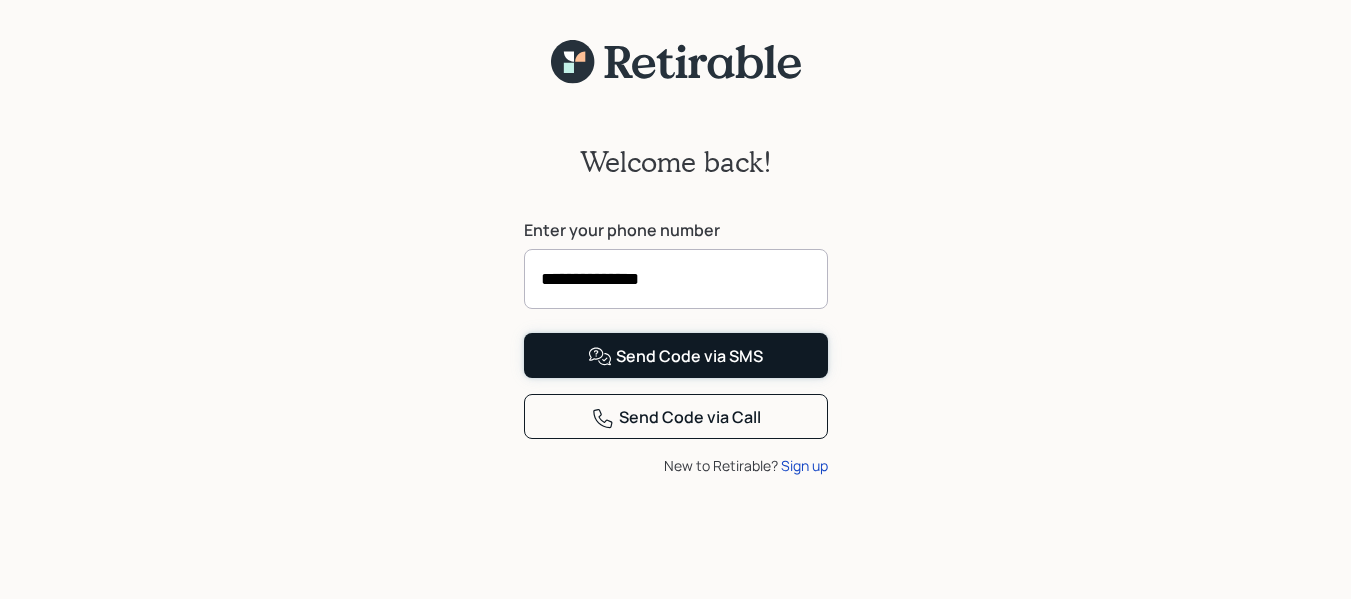 click on "Send Code via SMS" at bounding box center (675, 357) 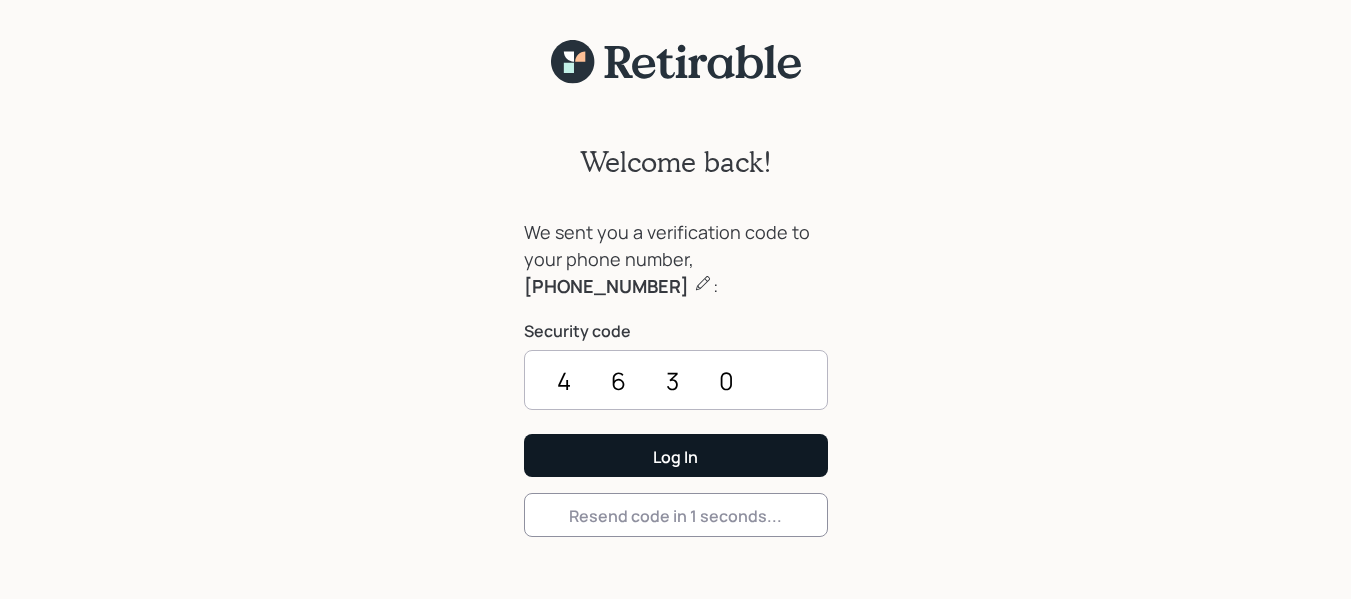 type on "4630" 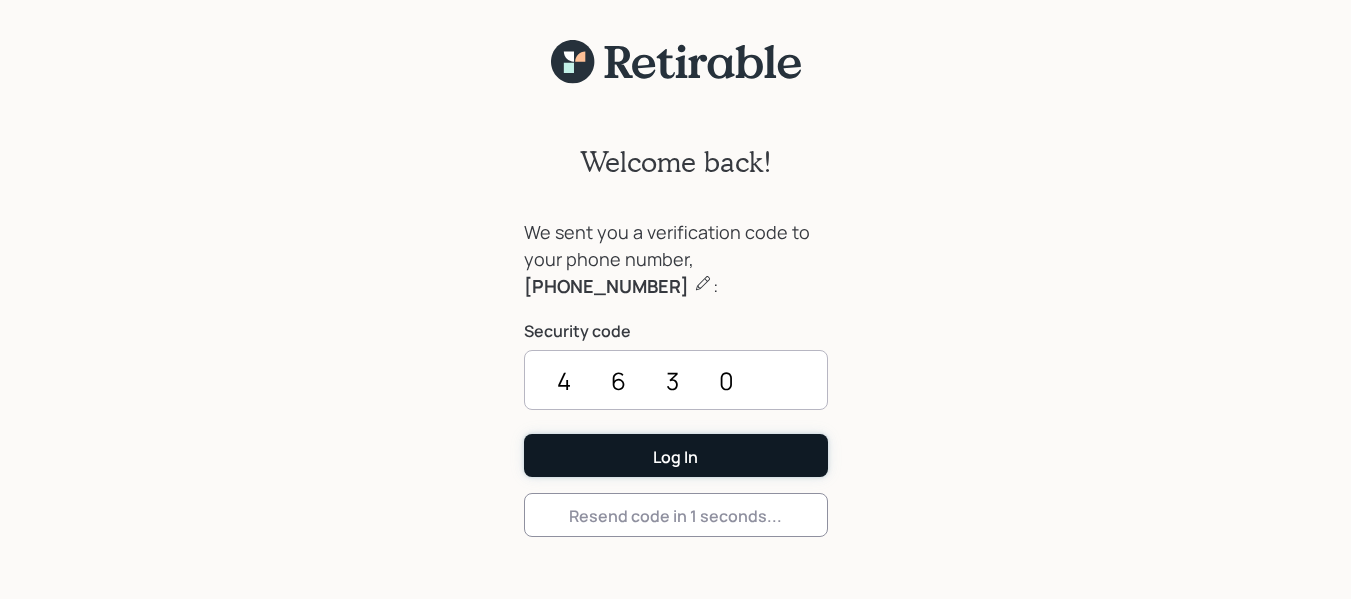 click on "Log In" at bounding box center [675, 457] 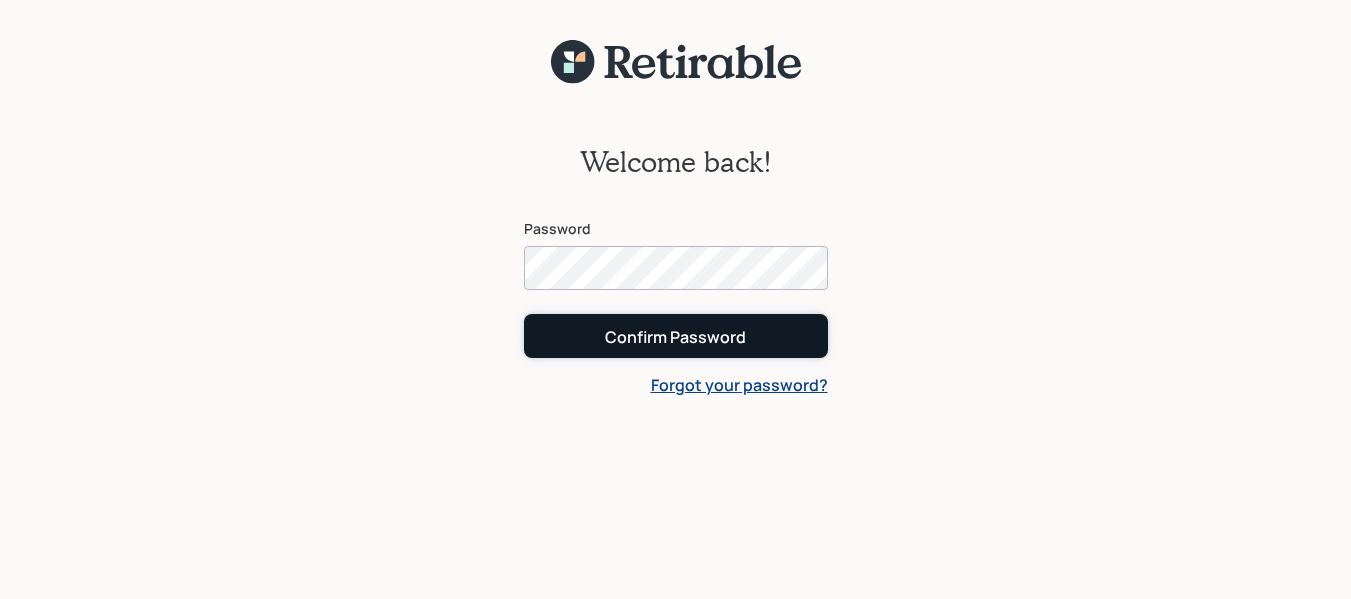 click on "Confirm Password" at bounding box center [675, 337] 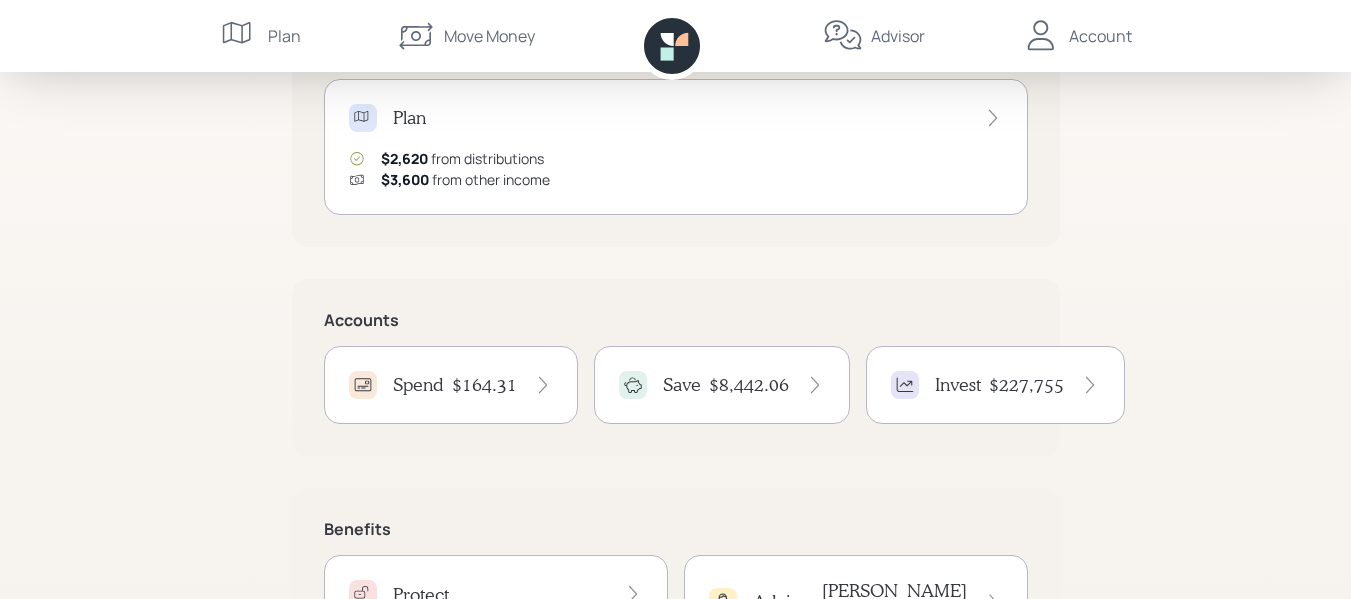 scroll, scrollTop: 300, scrollLeft: 0, axis: vertical 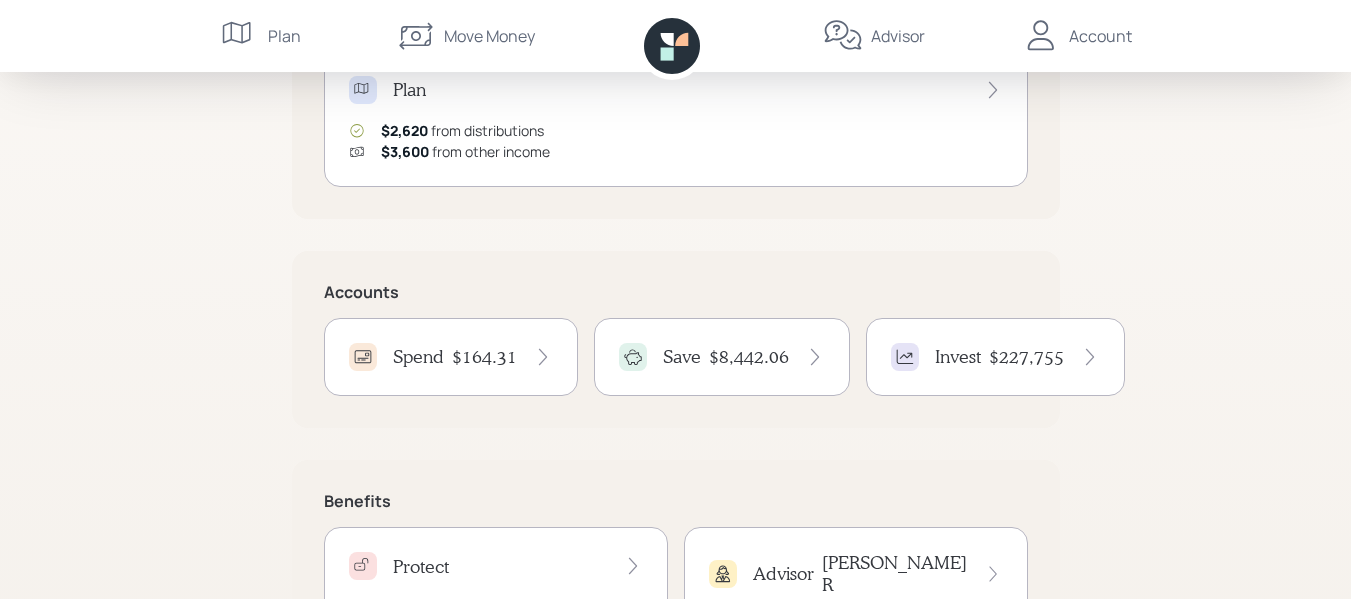 click on "$164.31" at bounding box center (484, 357) 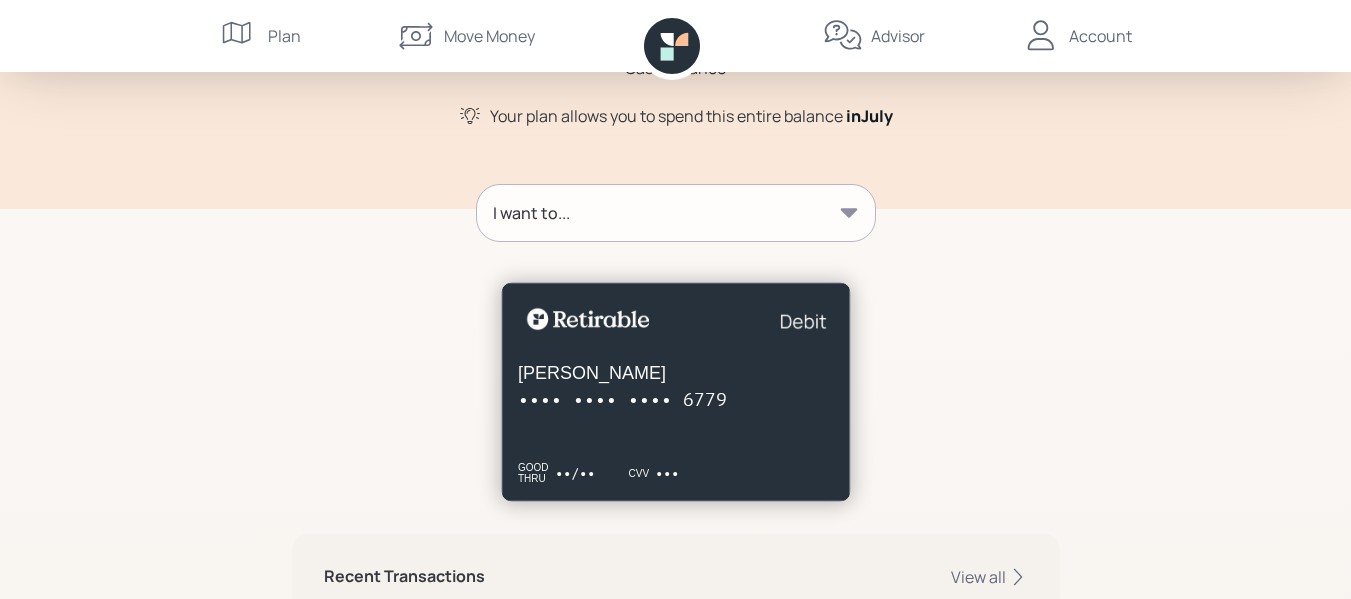 scroll, scrollTop: 0, scrollLeft: 0, axis: both 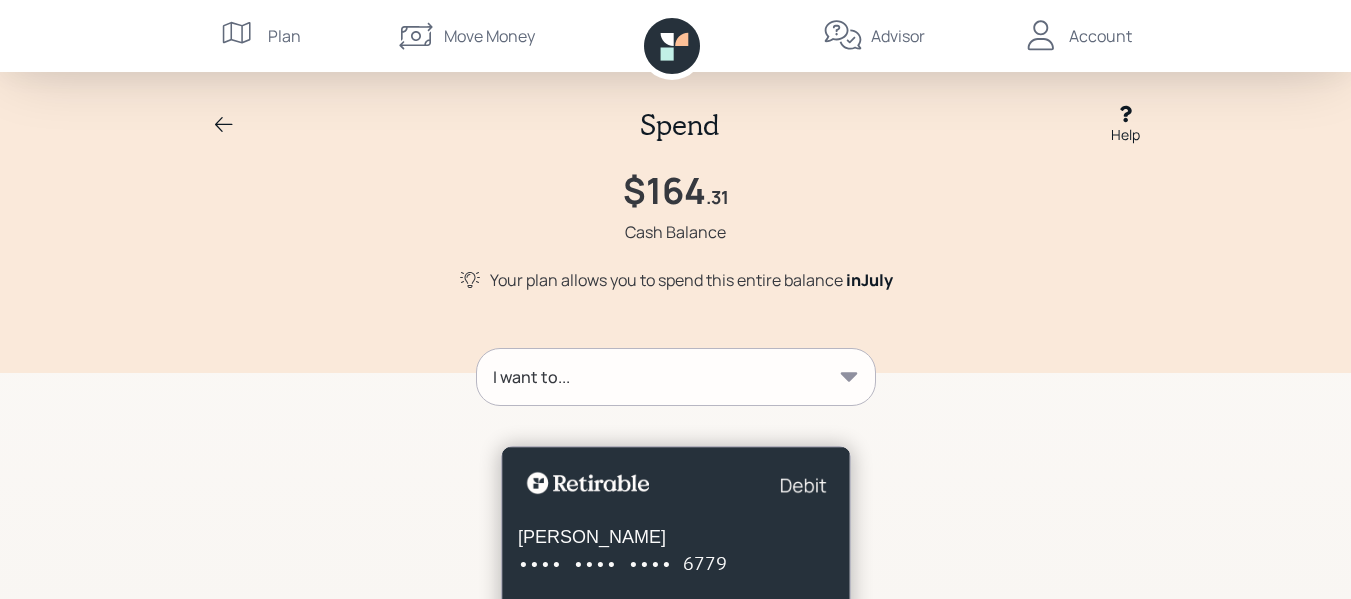 click on "I want to..." at bounding box center (676, 377) 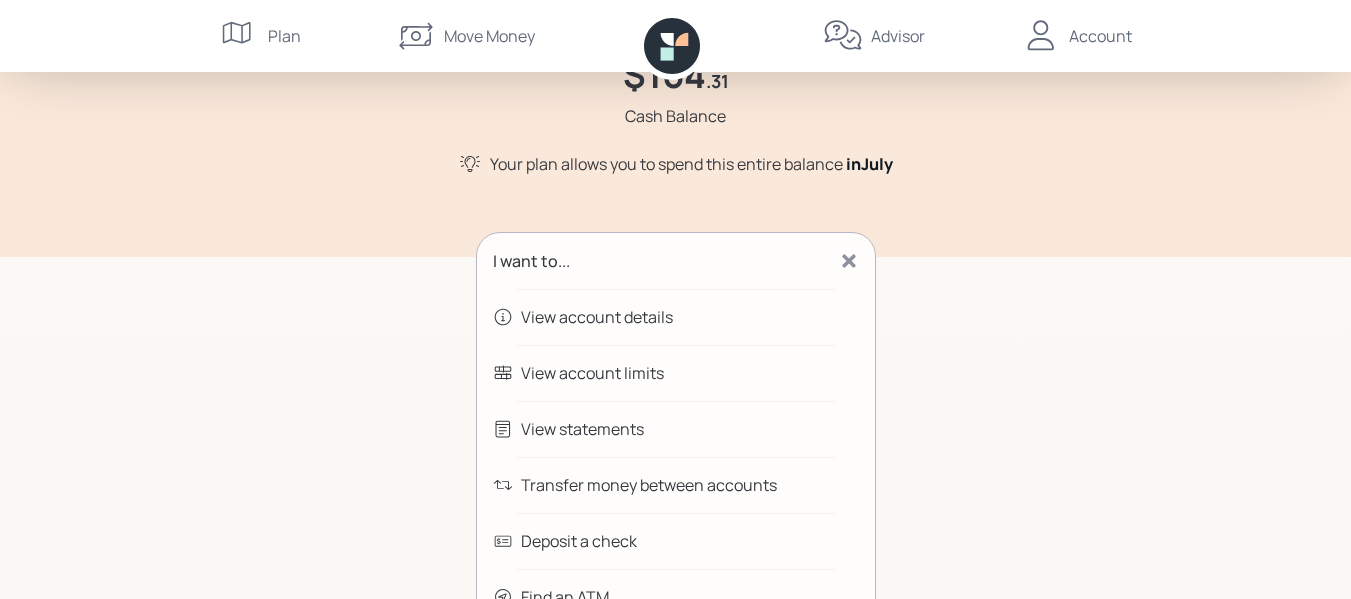 scroll, scrollTop: 300, scrollLeft: 0, axis: vertical 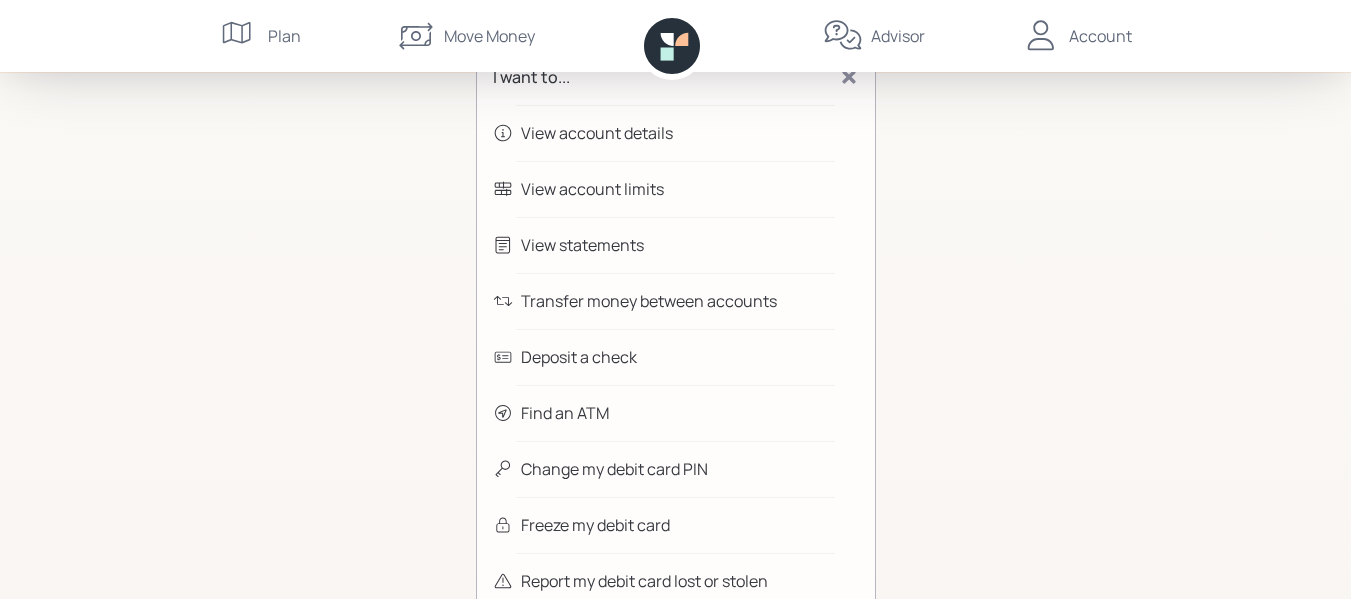click on "Transfer money between accounts" at bounding box center (649, 301) 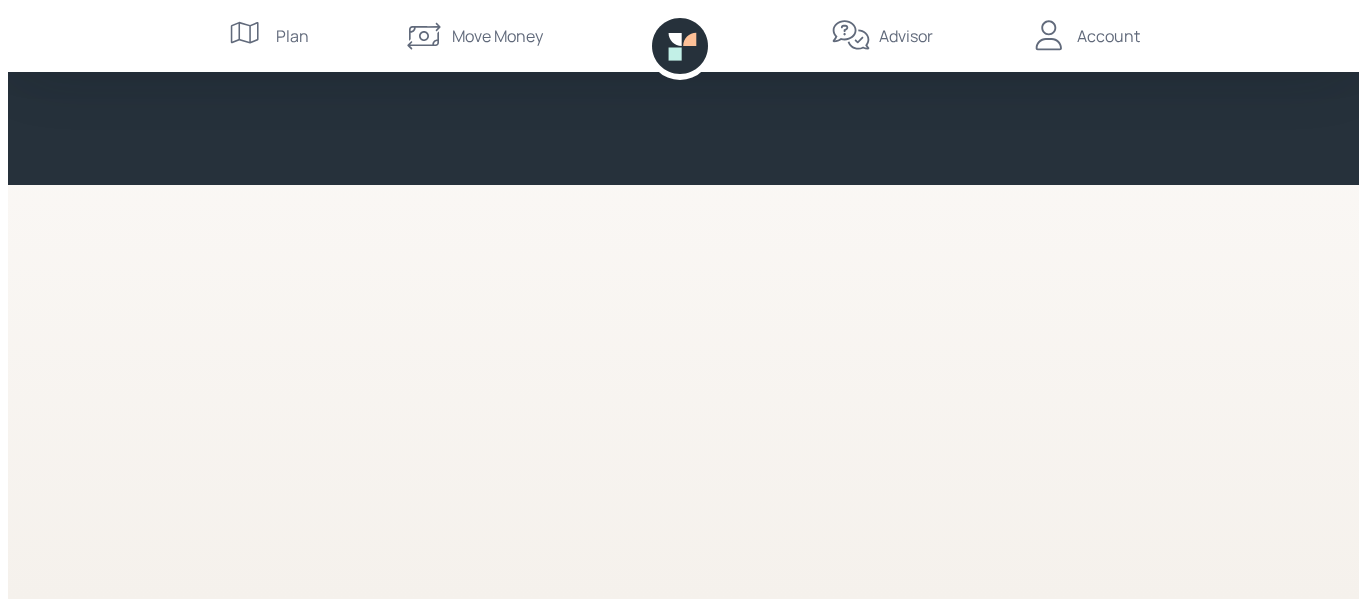 scroll, scrollTop: 0, scrollLeft: 0, axis: both 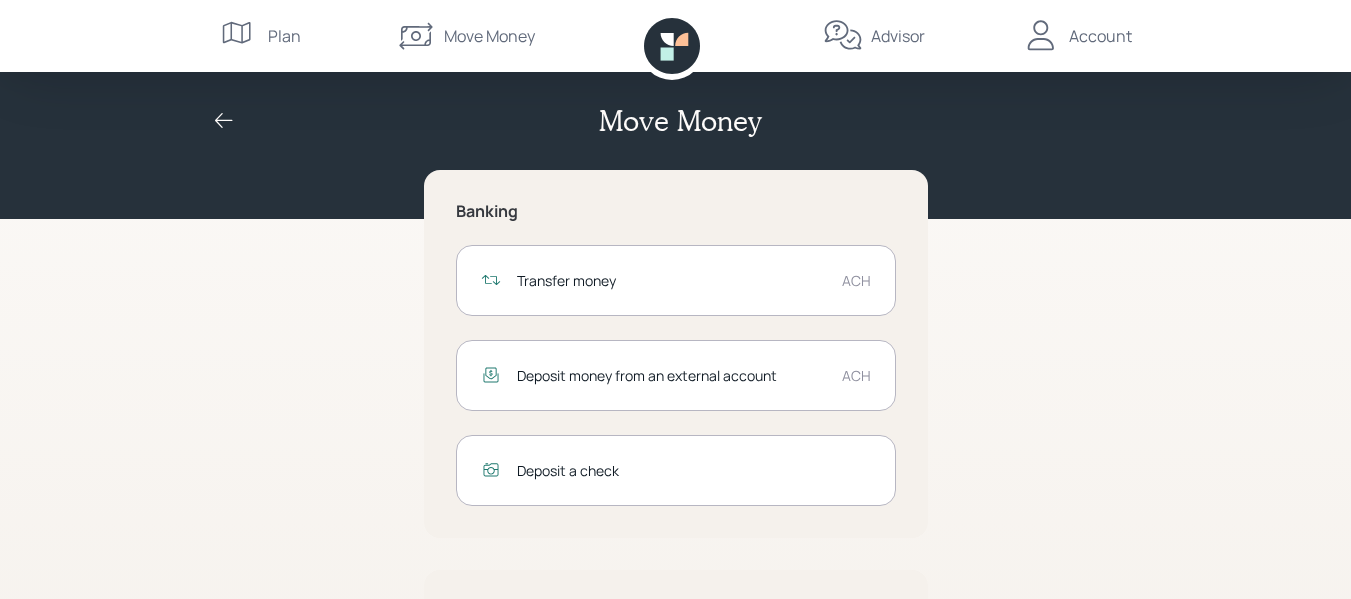 click on "Transfer money ACH" at bounding box center [676, 280] 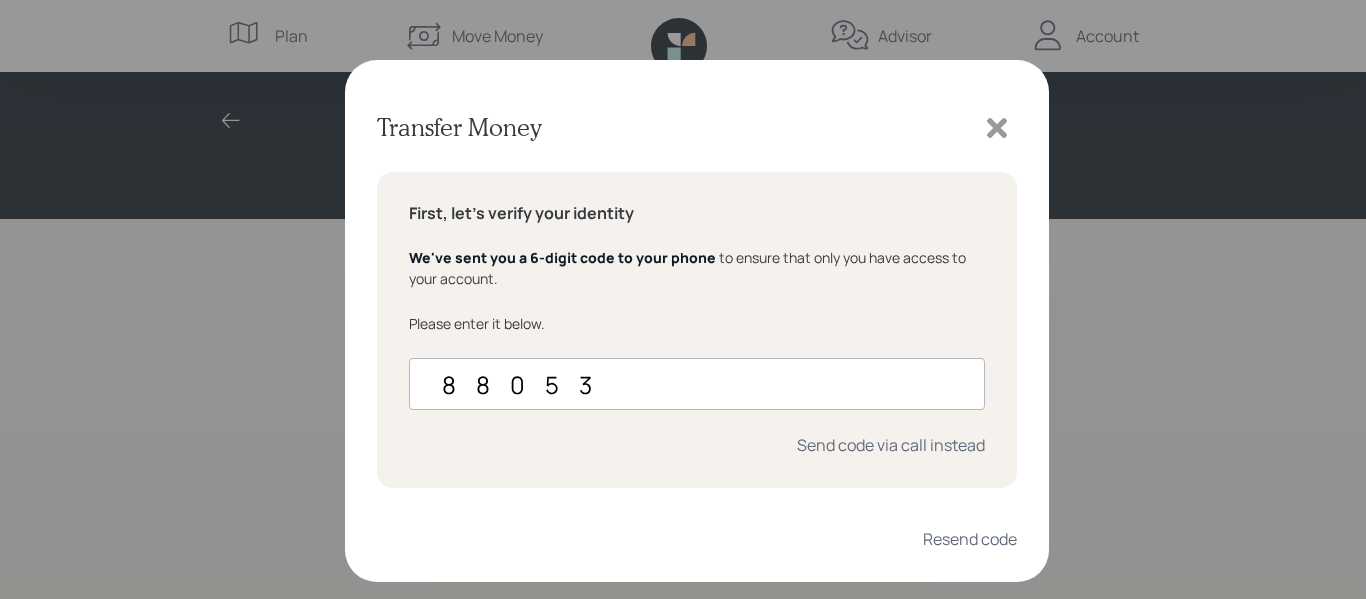 type on "880537" 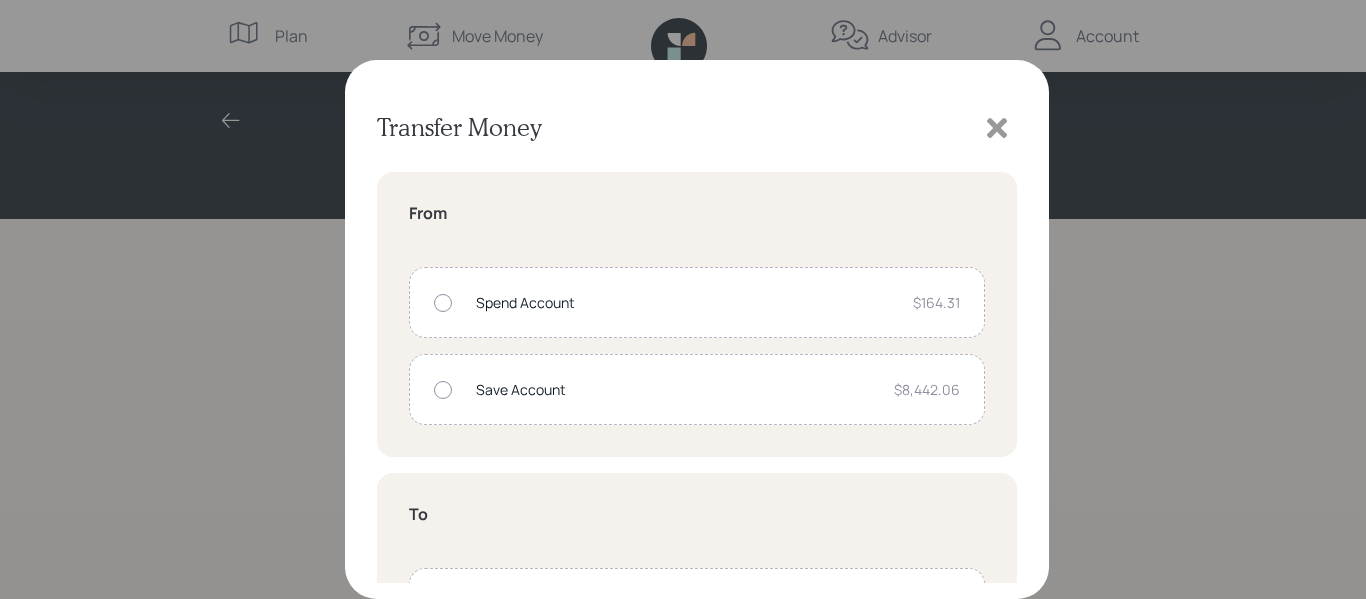 click on "Save Account" at bounding box center [677, 389] 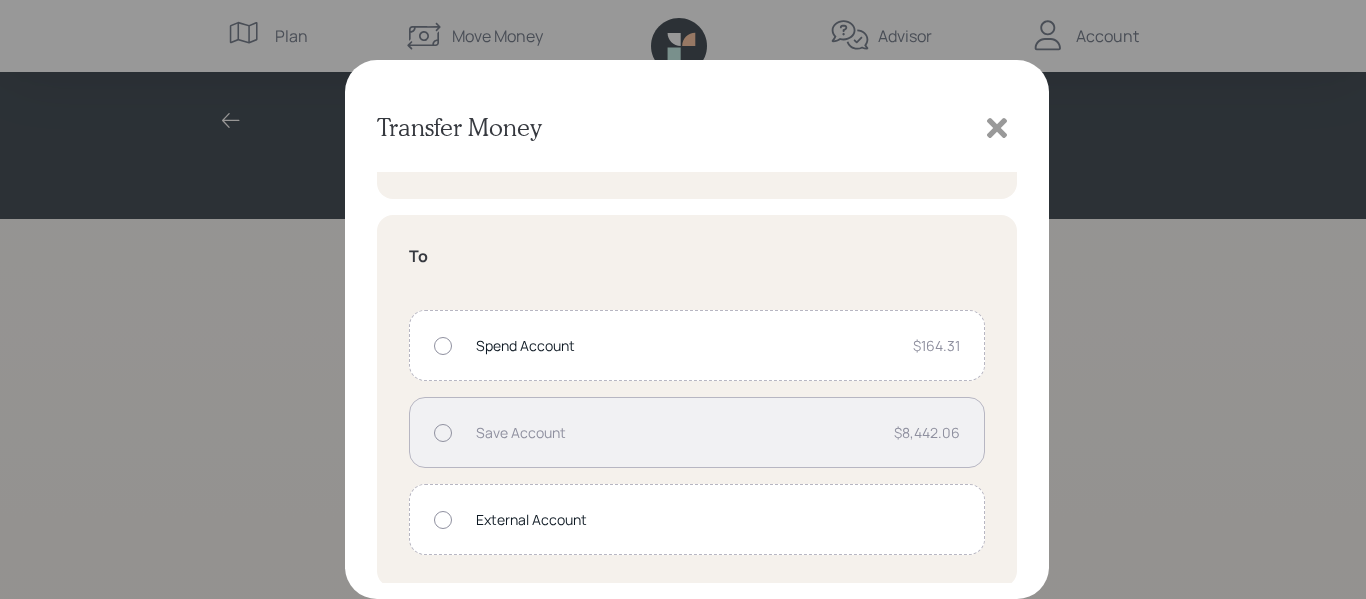 scroll, scrollTop: 262, scrollLeft: 0, axis: vertical 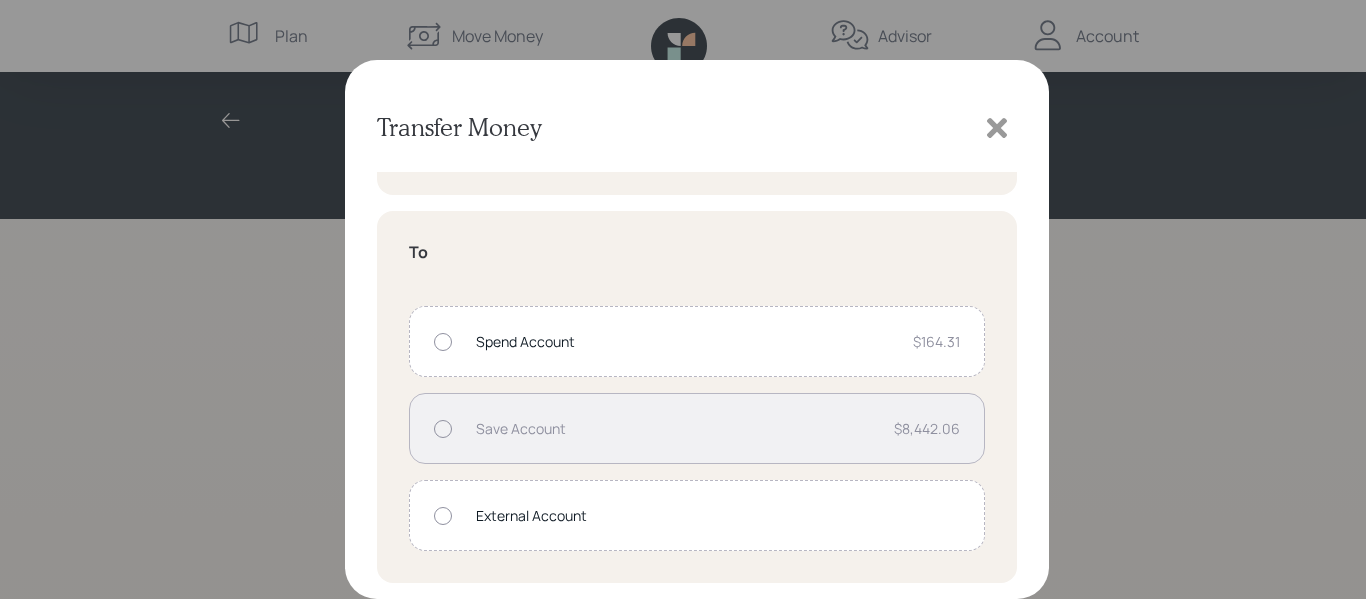 click on "Spend Account $164.31" at bounding box center (697, 341) 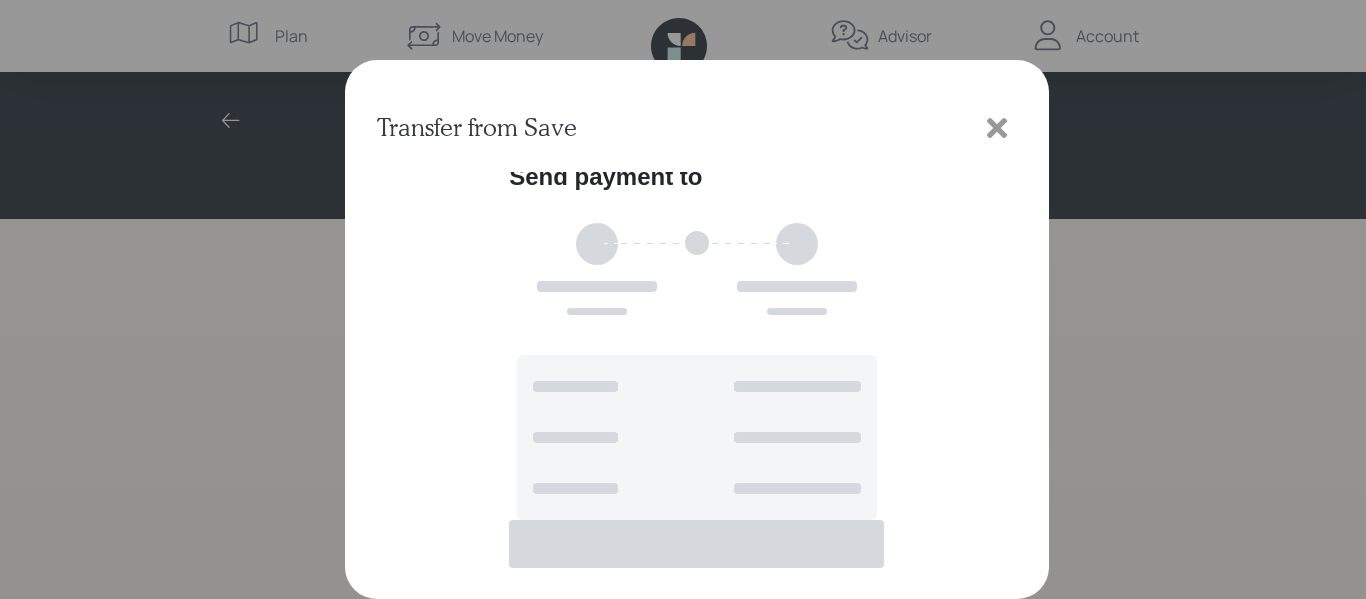 scroll, scrollTop: 0, scrollLeft: 0, axis: both 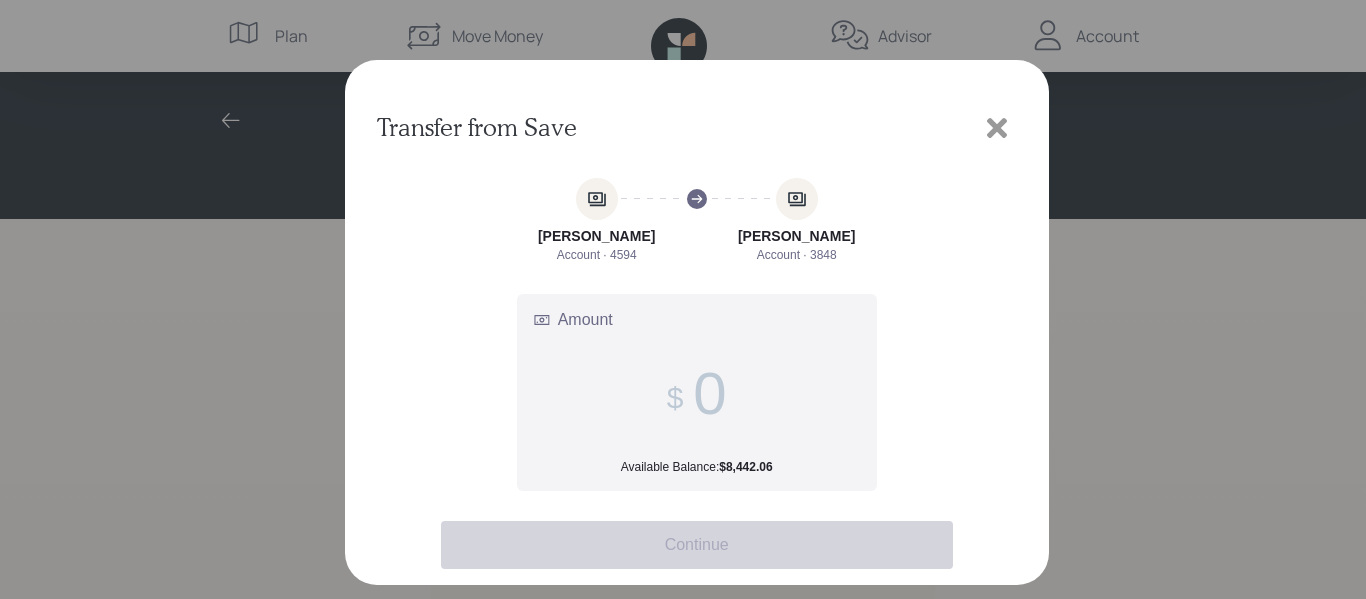 click on "Amount Available Balance:  $8,442.06" at bounding box center [697, 393] 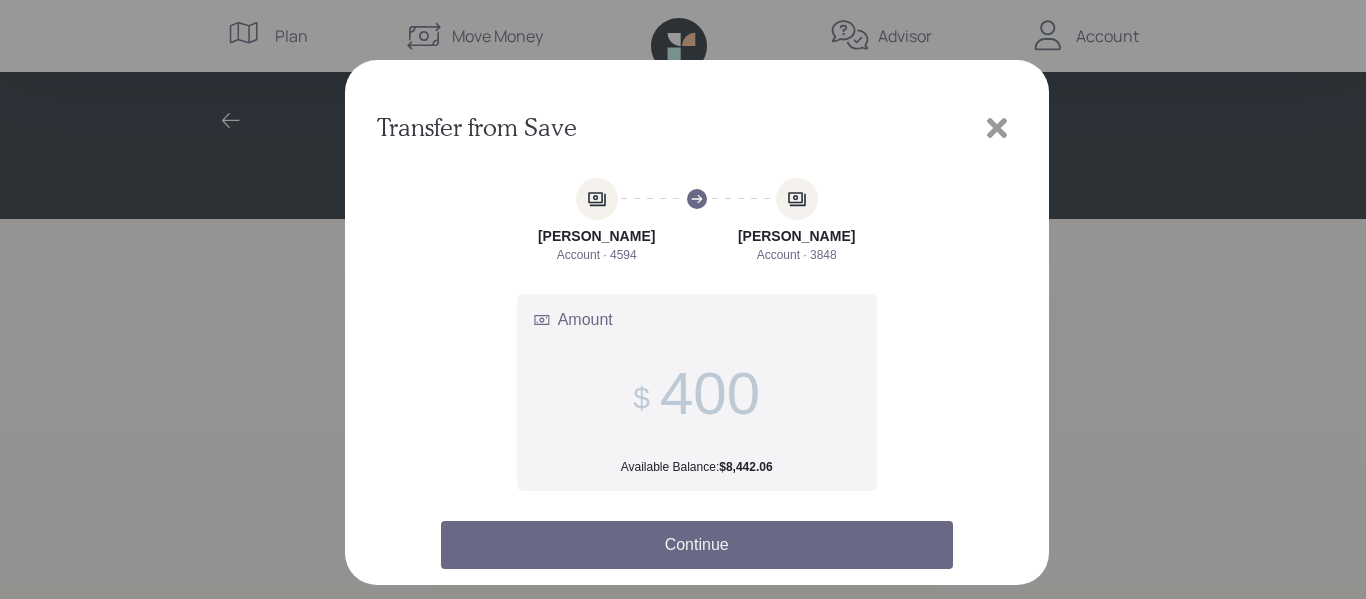 type on "400" 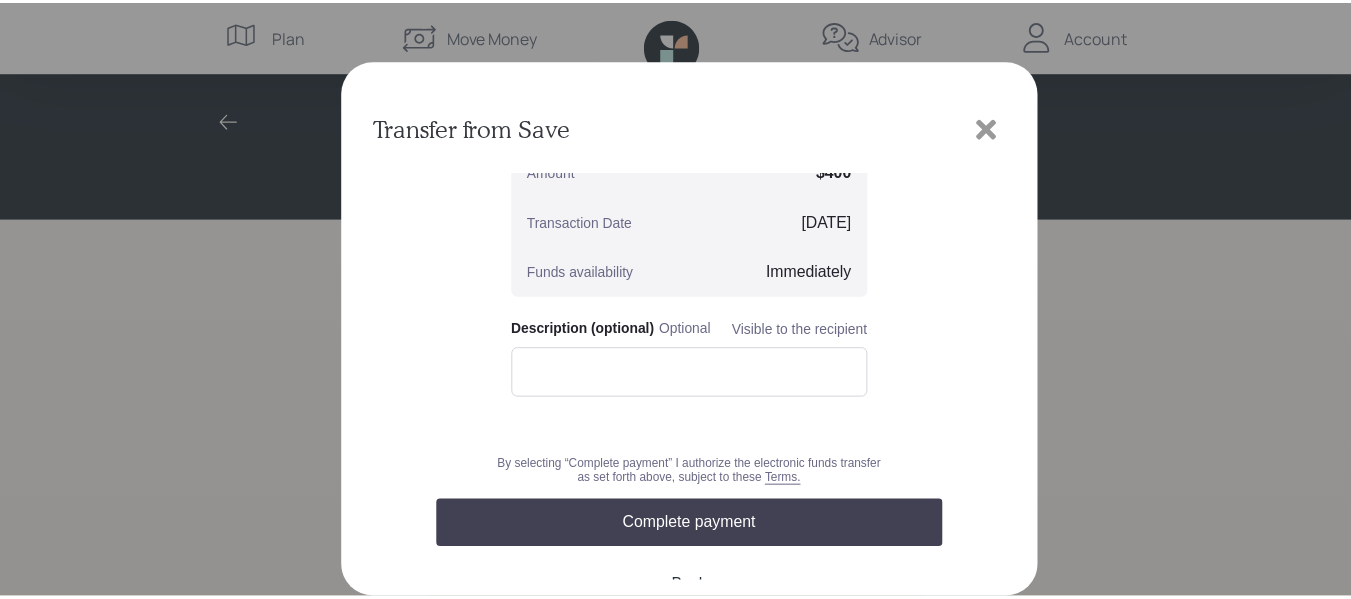 scroll, scrollTop: 228, scrollLeft: 0, axis: vertical 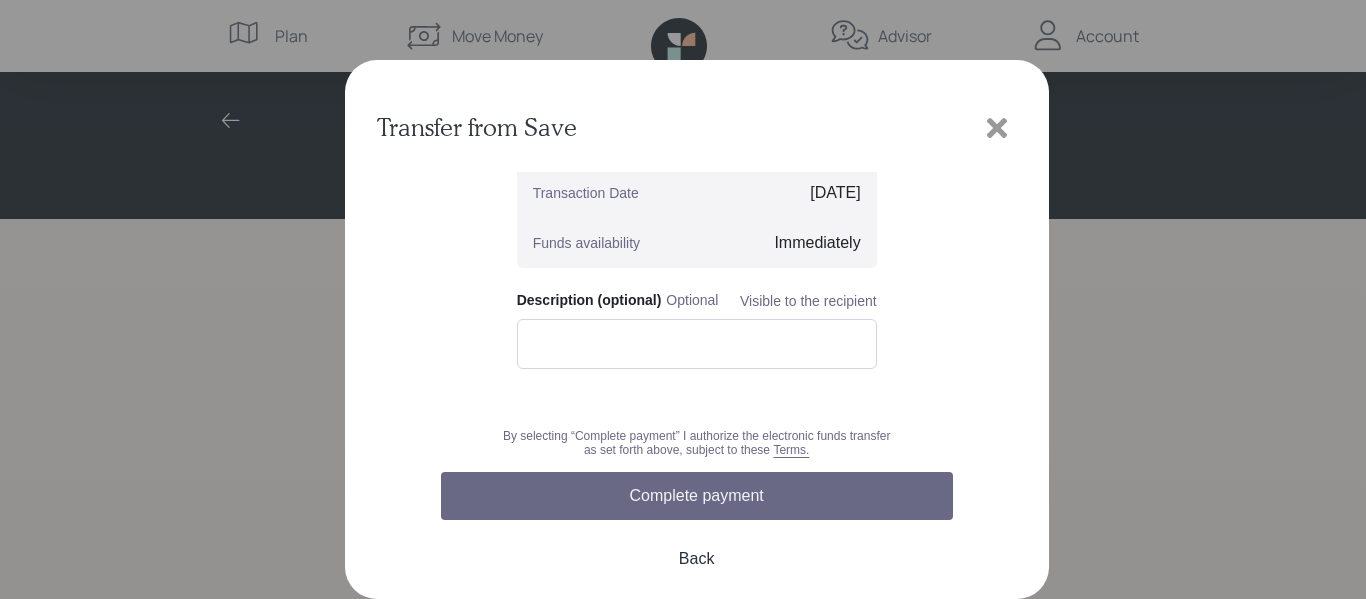 click on "Complete payment" at bounding box center (697, 496) 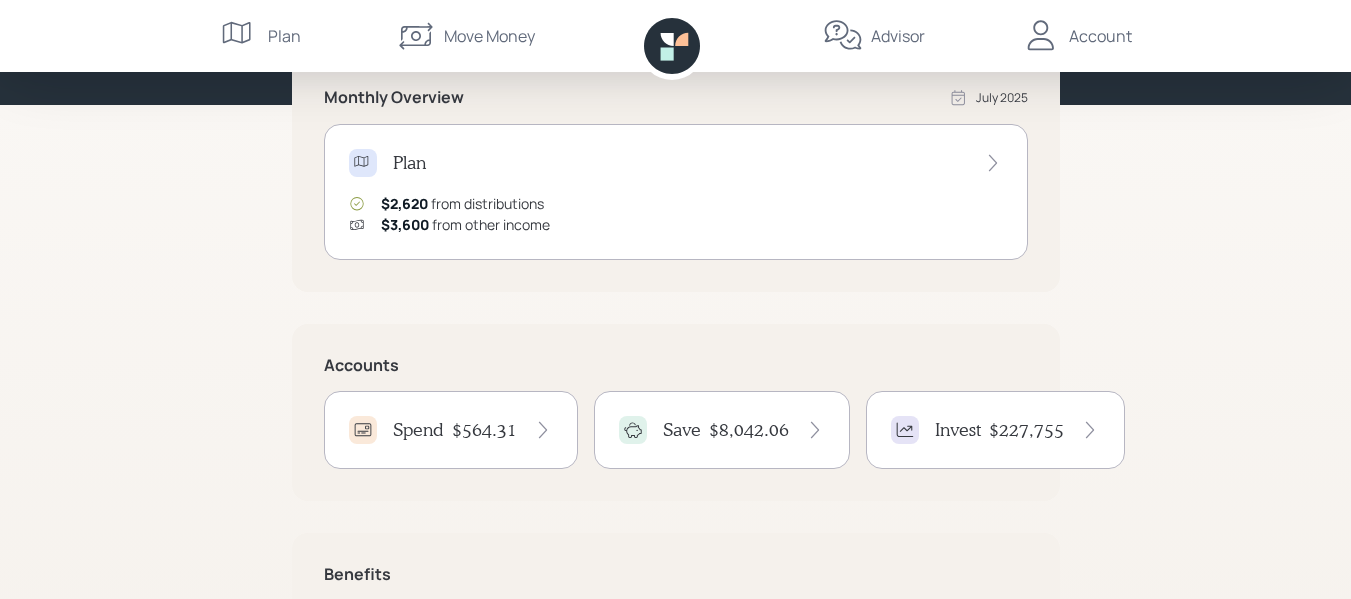 scroll, scrollTop: 200, scrollLeft: 0, axis: vertical 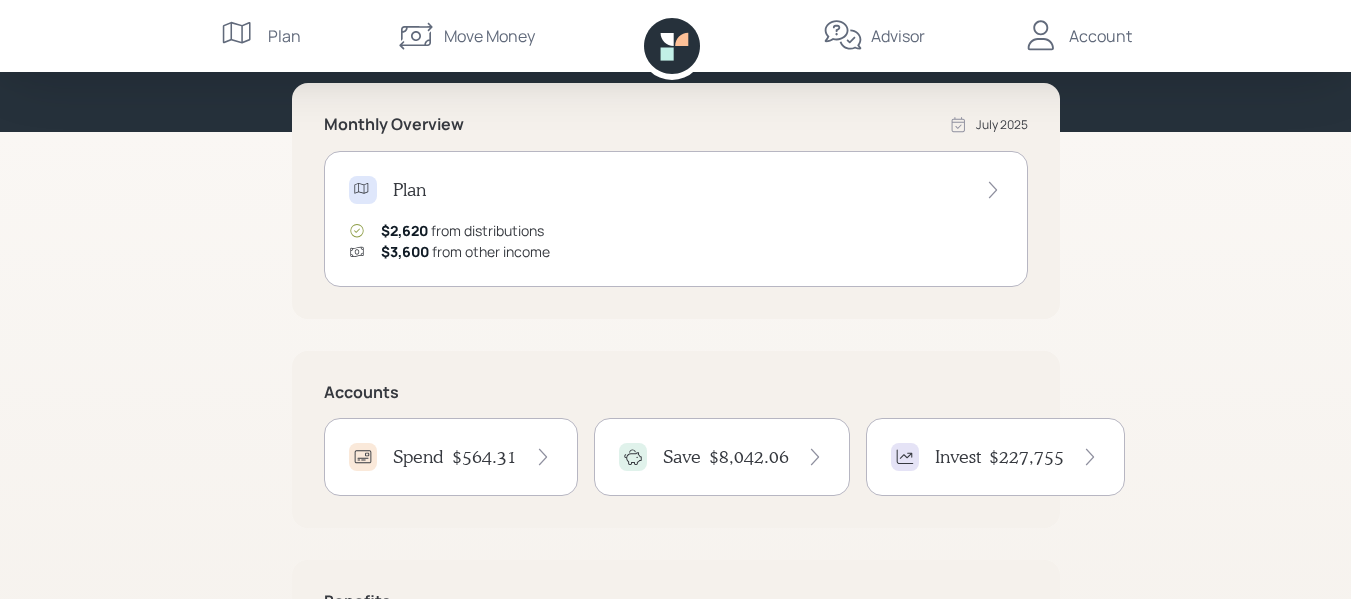 click on "Account" at bounding box center [1100, 36] 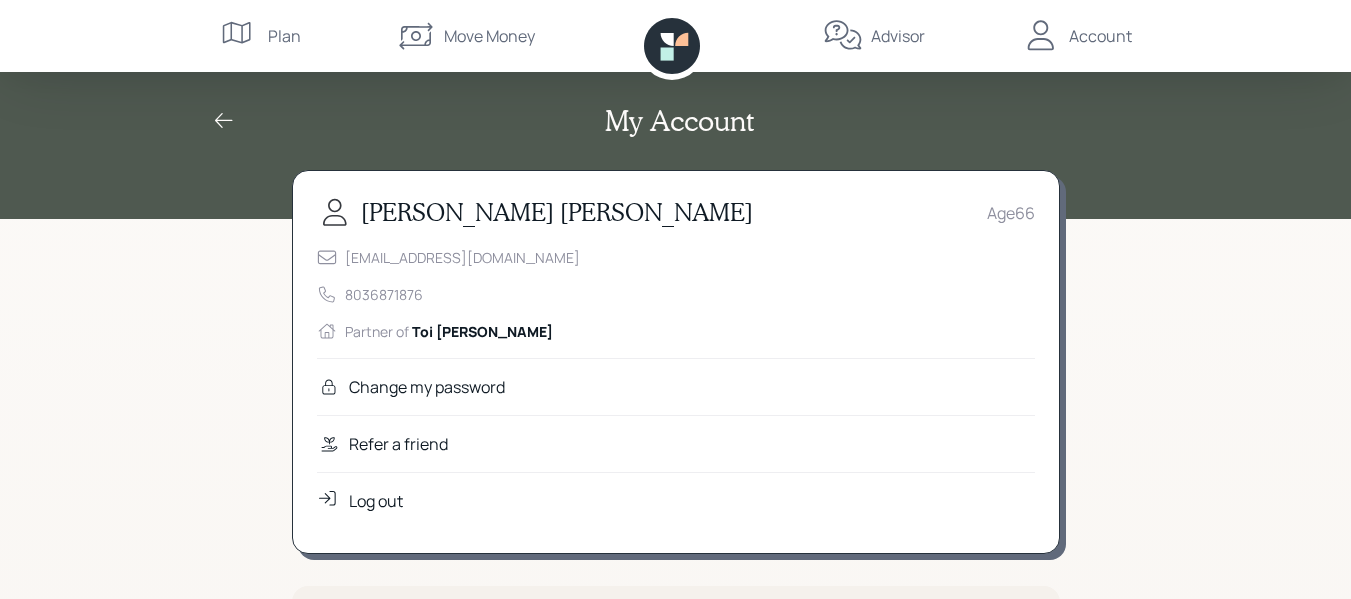 click on "Log out" at bounding box center (376, 501) 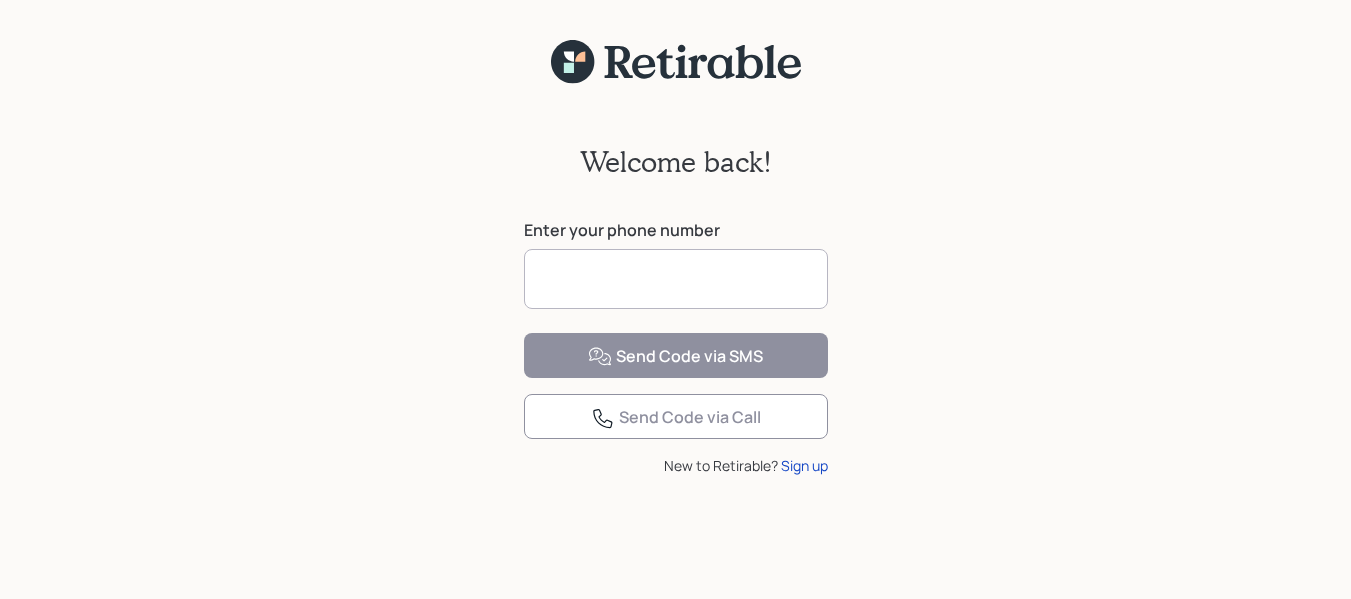scroll, scrollTop: 0, scrollLeft: 0, axis: both 